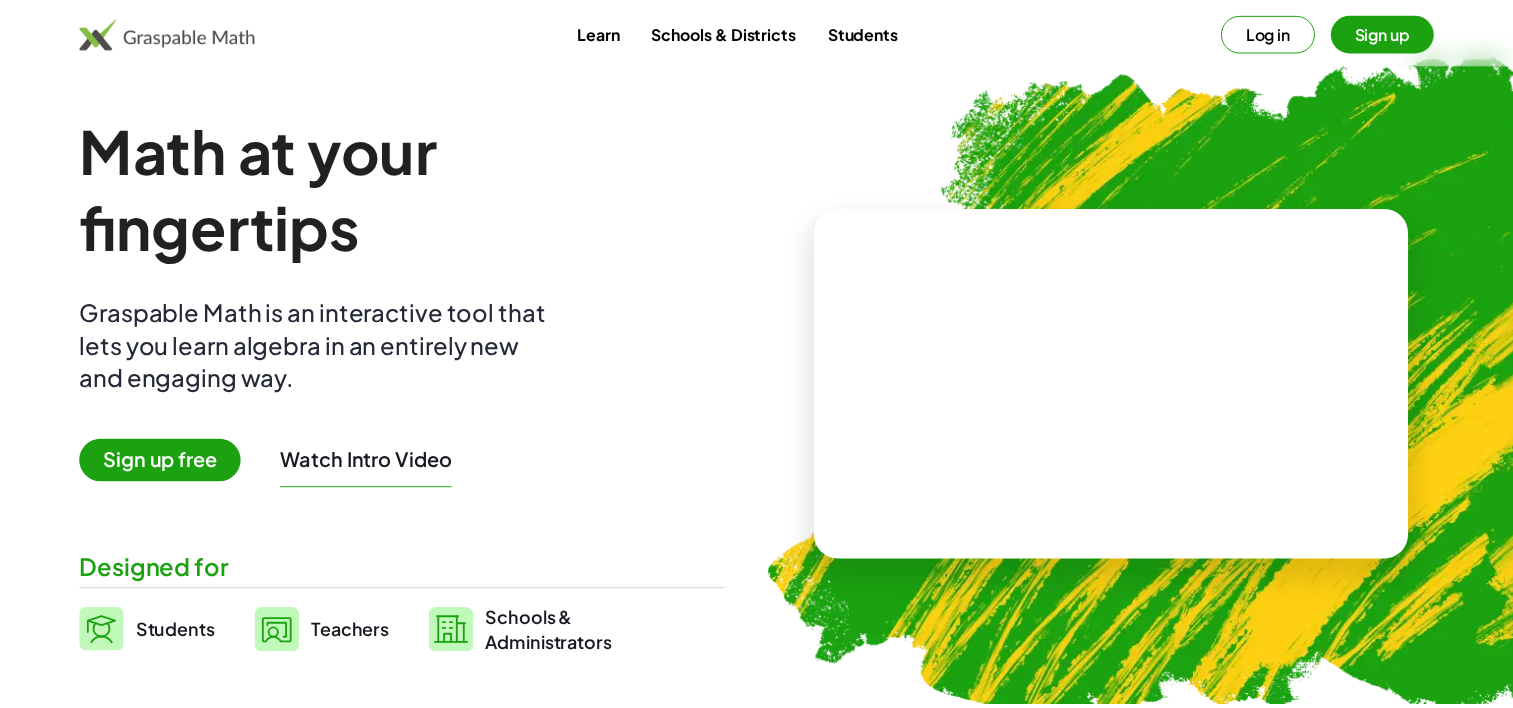 scroll, scrollTop: 0, scrollLeft: 0, axis: both 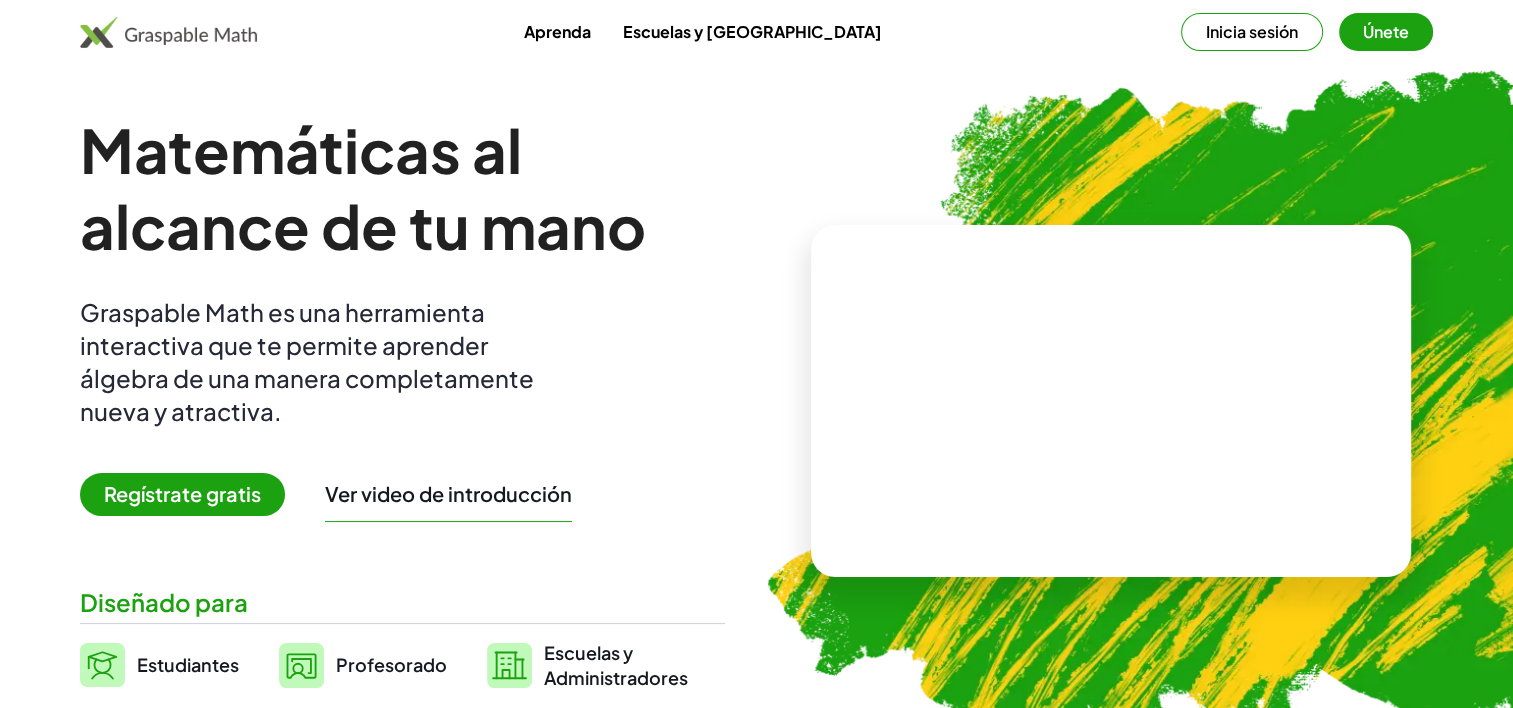 click on "Inicia sesión" at bounding box center (1252, 32) 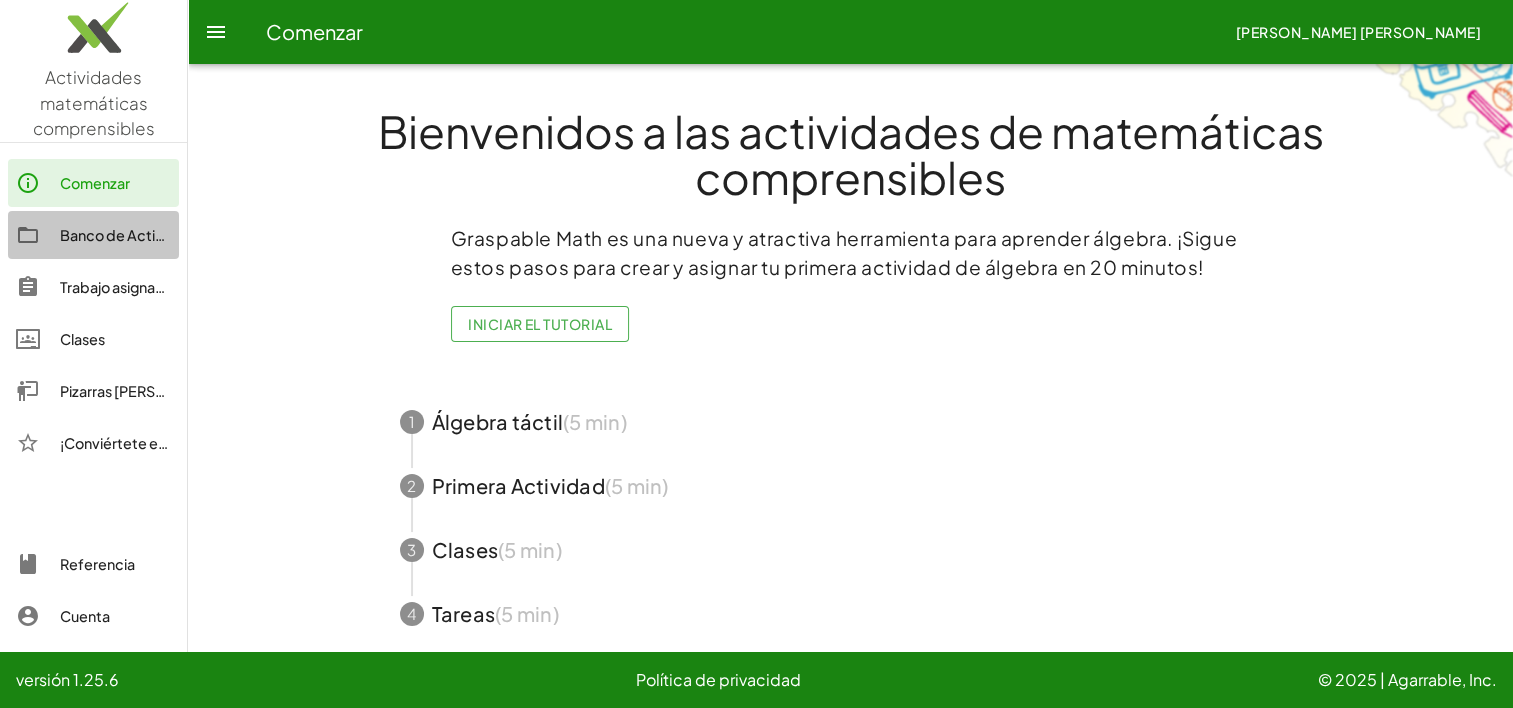 click on "Banco de Actividades" 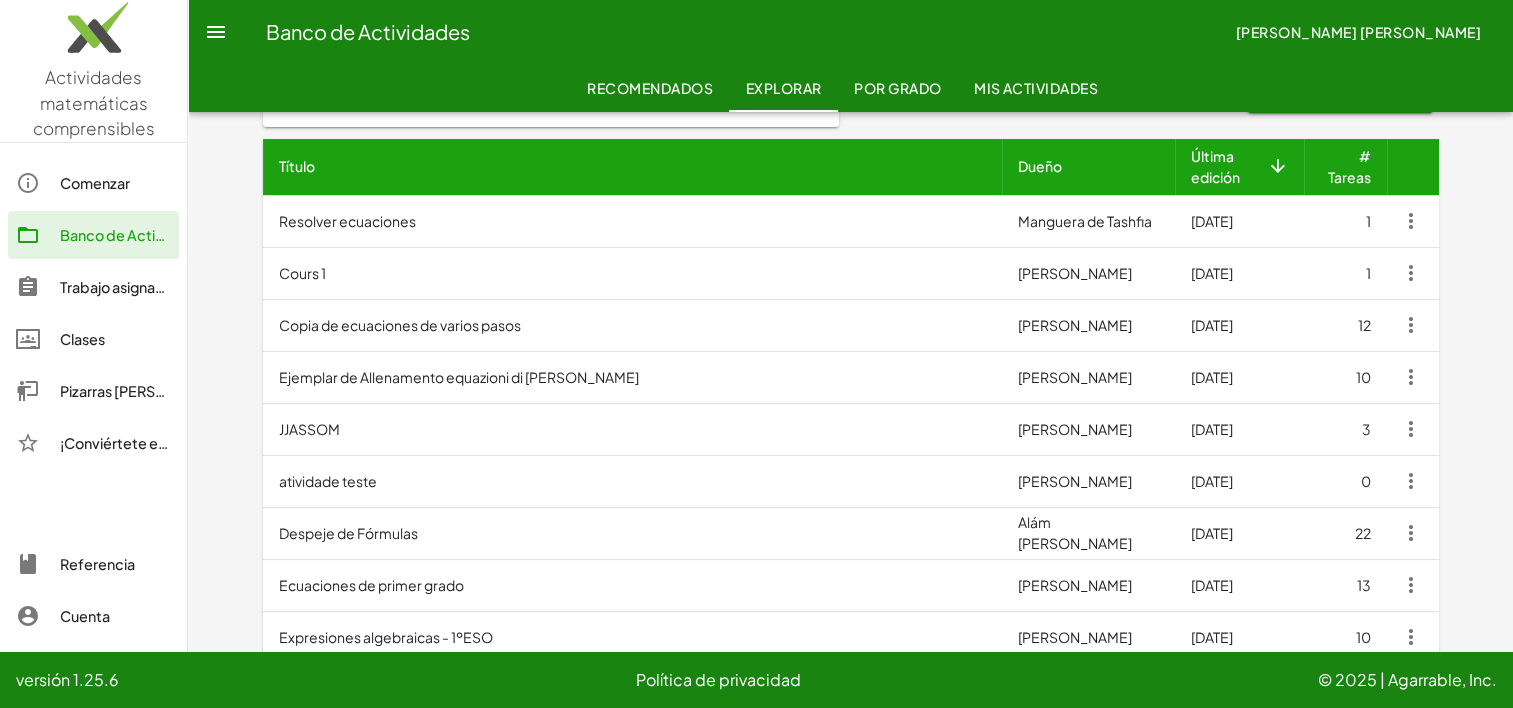 scroll, scrollTop: 200, scrollLeft: 0, axis: vertical 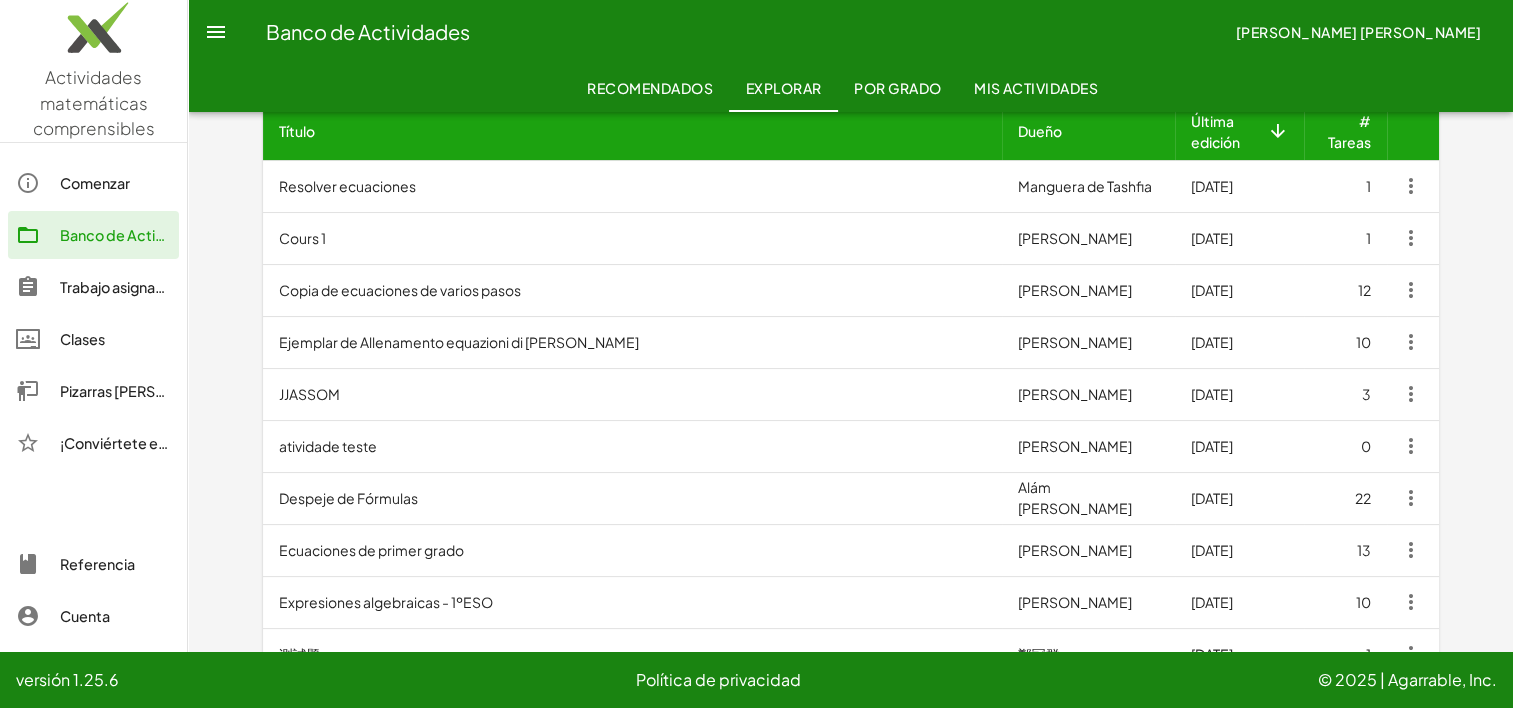 click on "Despeje de Fórmulas" at bounding box center [632, 498] 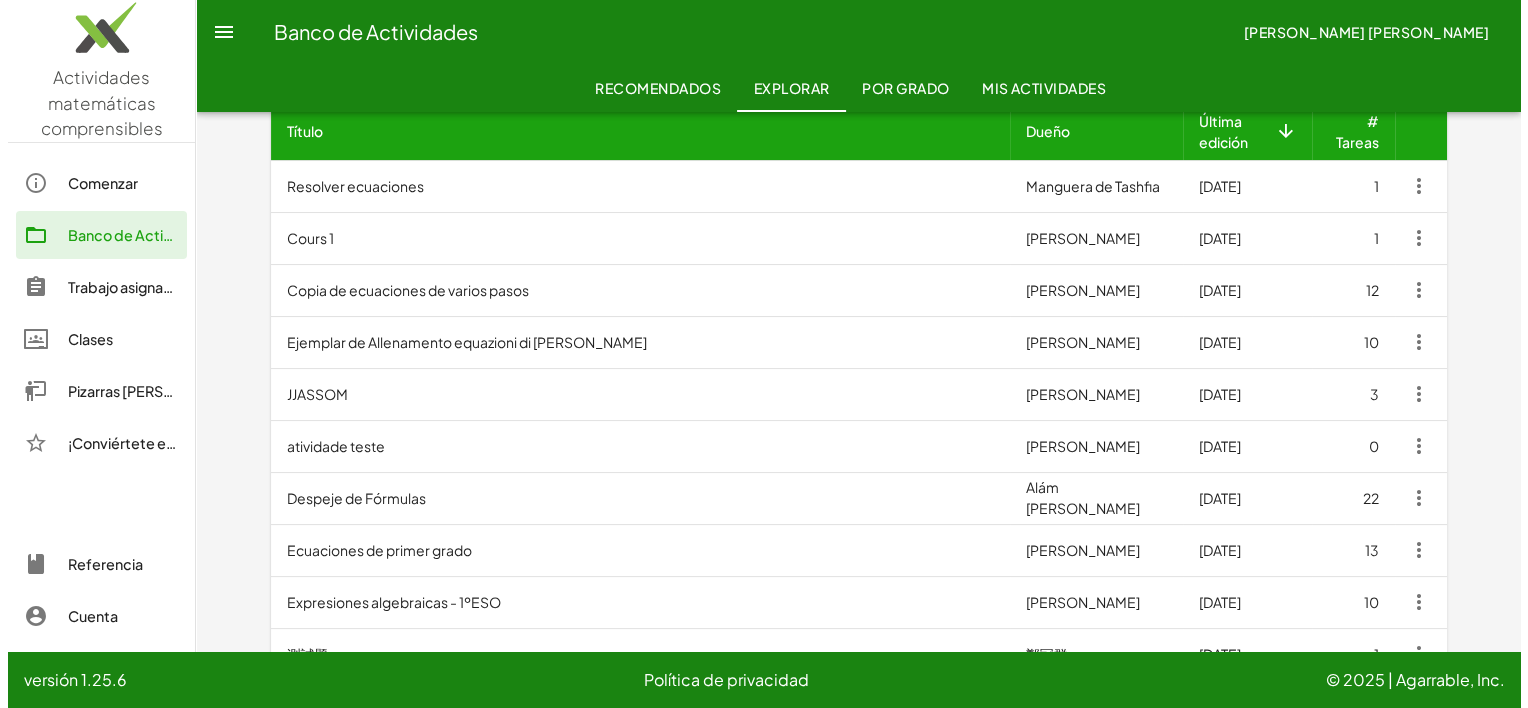 scroll, scrollTop: 0, scrollLeft: 0, axis: both 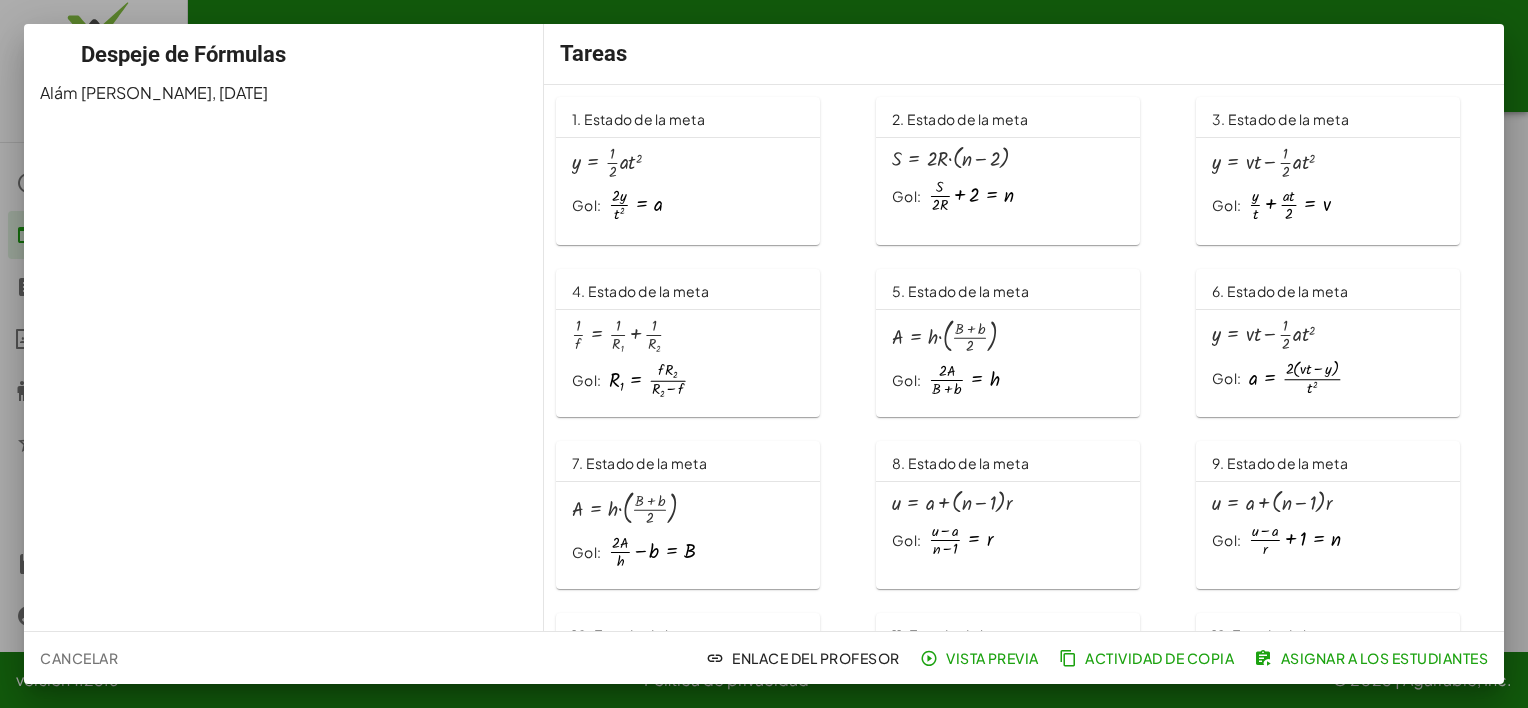 click on "y = · · 1 · 2 · a · t 2" at bounding box center (688, 163) 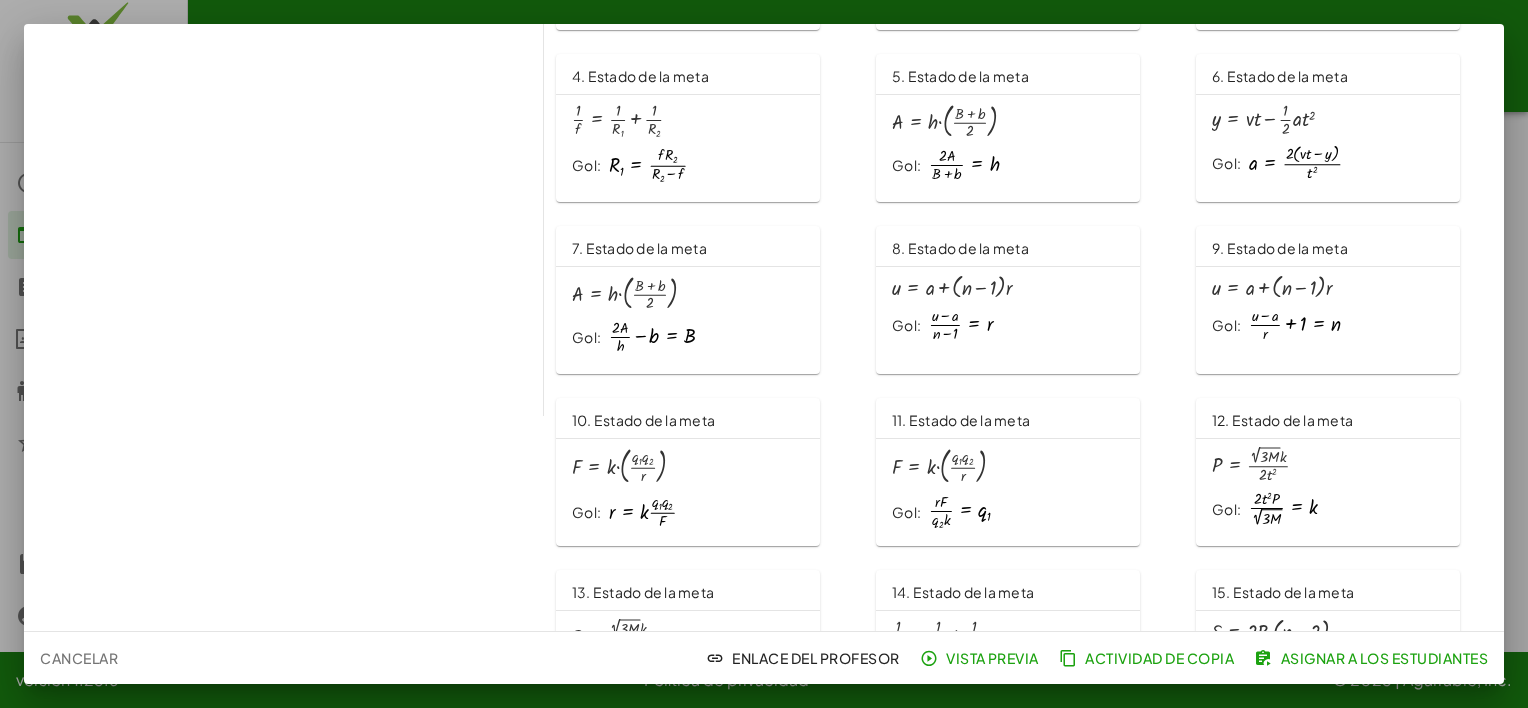 scroll, scrollTop: 0, scrollLeft: 0, axis: both 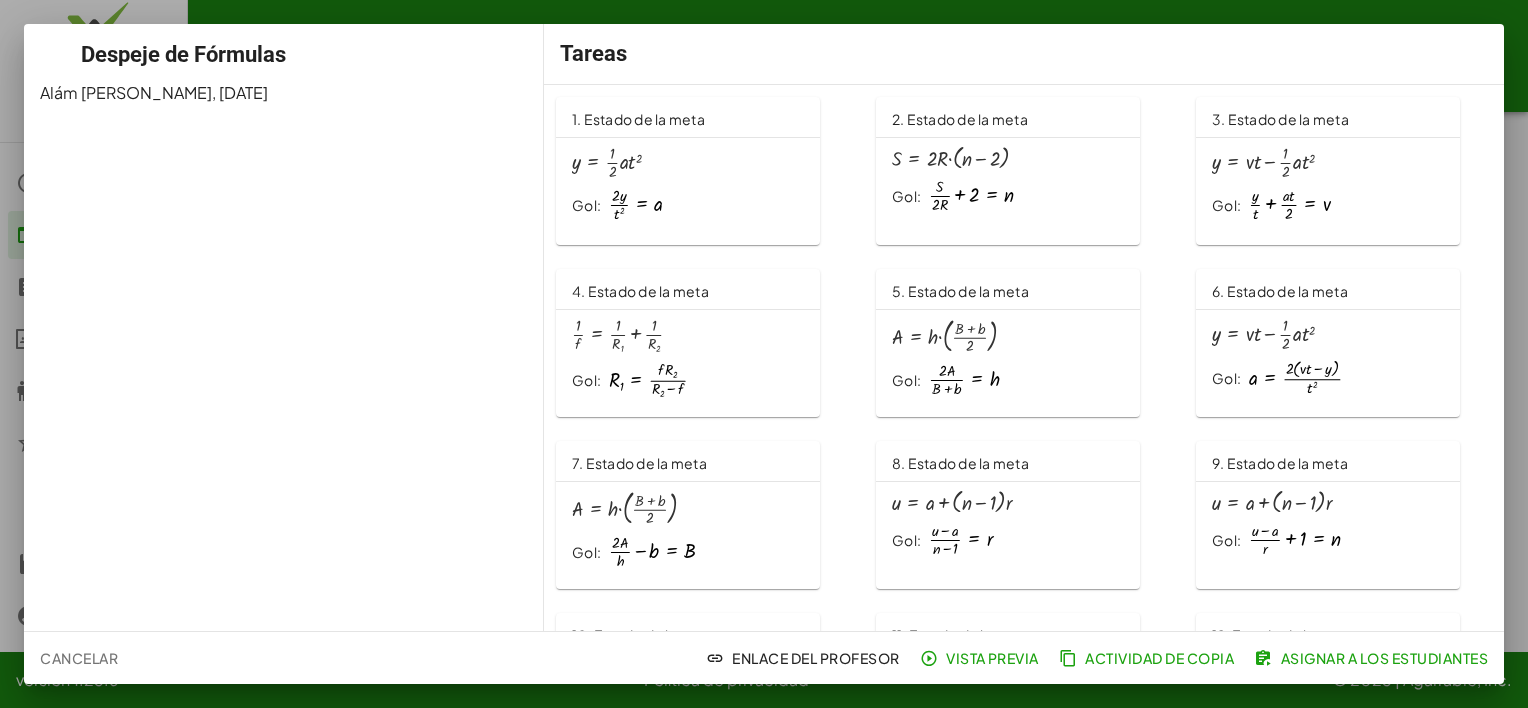 click on "Despeje de Fórmulas Alám Addí Sánchez Magallón , 3/6/2025" at bounding box center (284, 327) 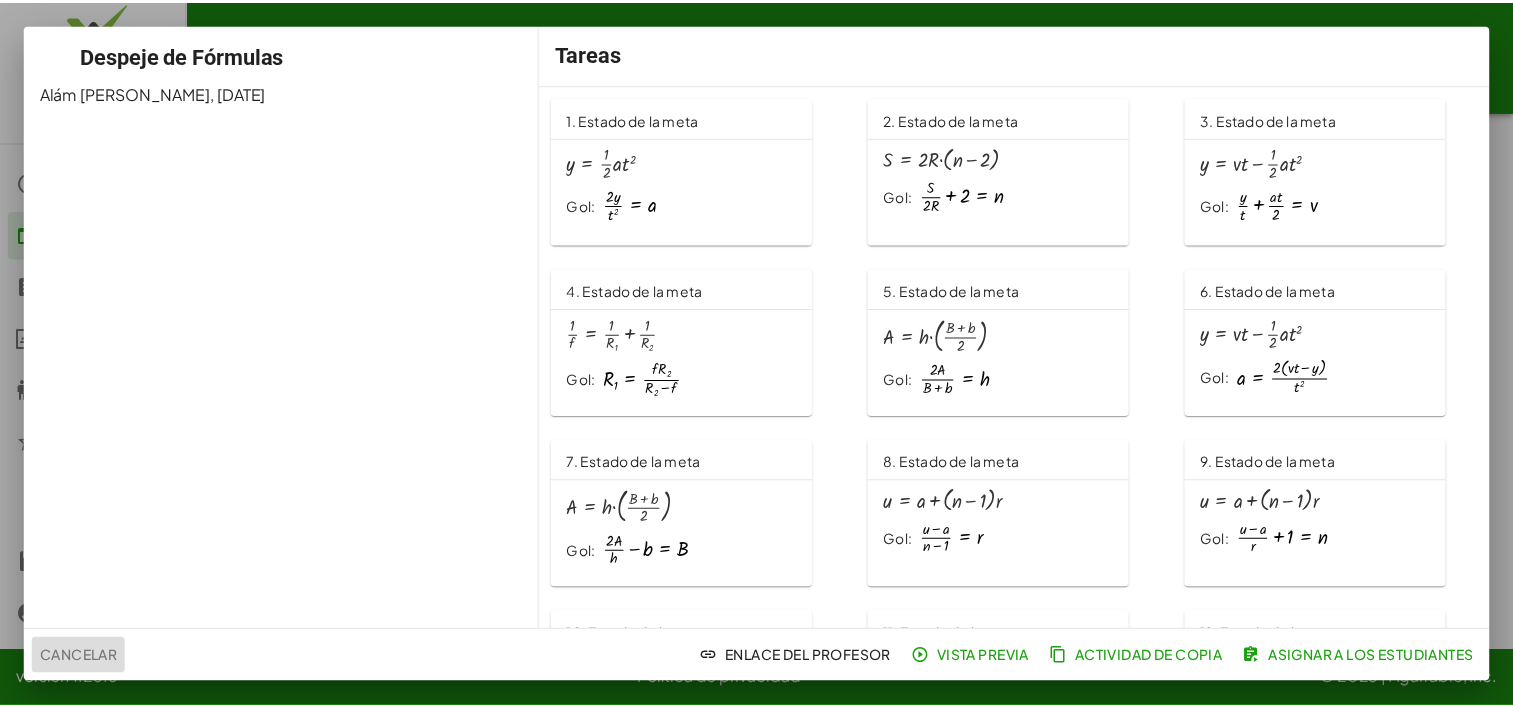 scroll, scrollTop: 200, scrollLeft: 0, axis: vertical 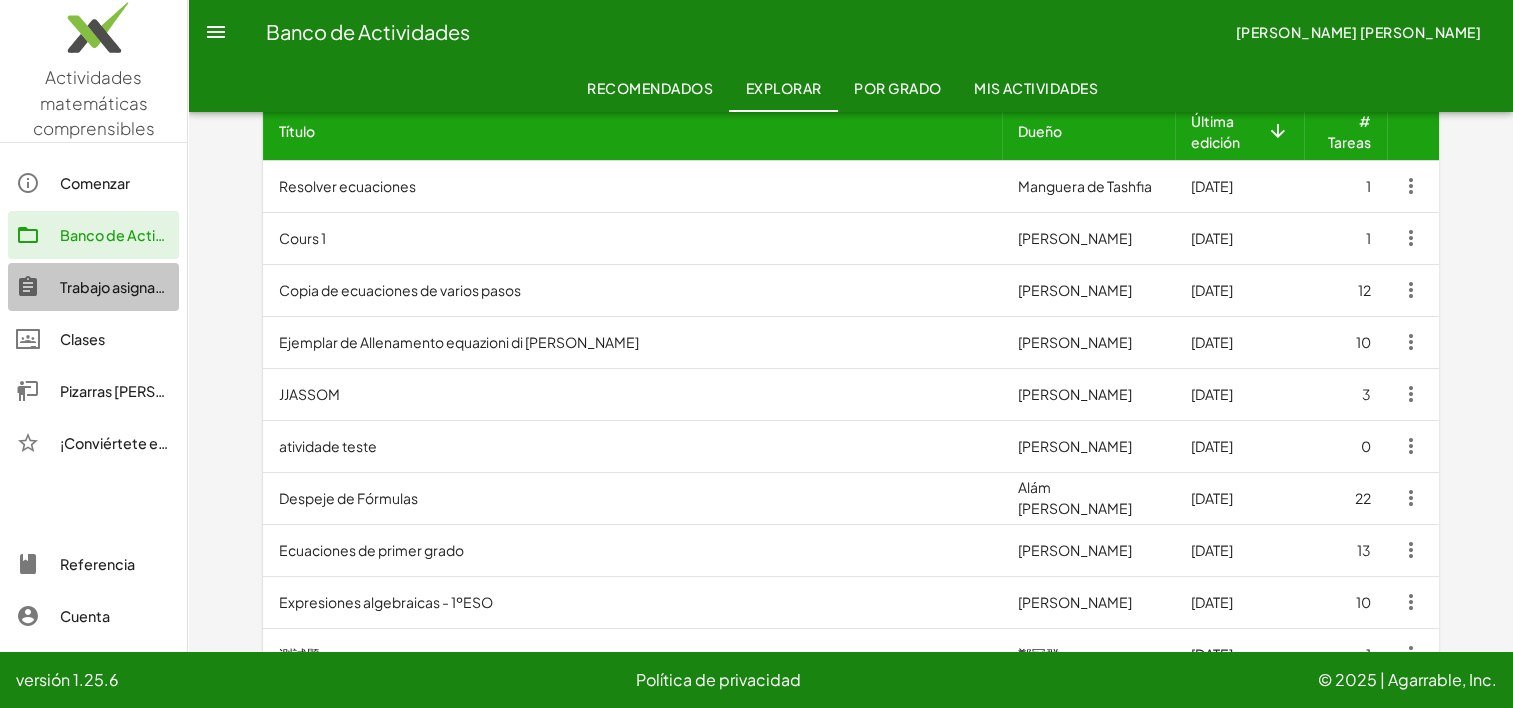 click on "Trabajo asignado" 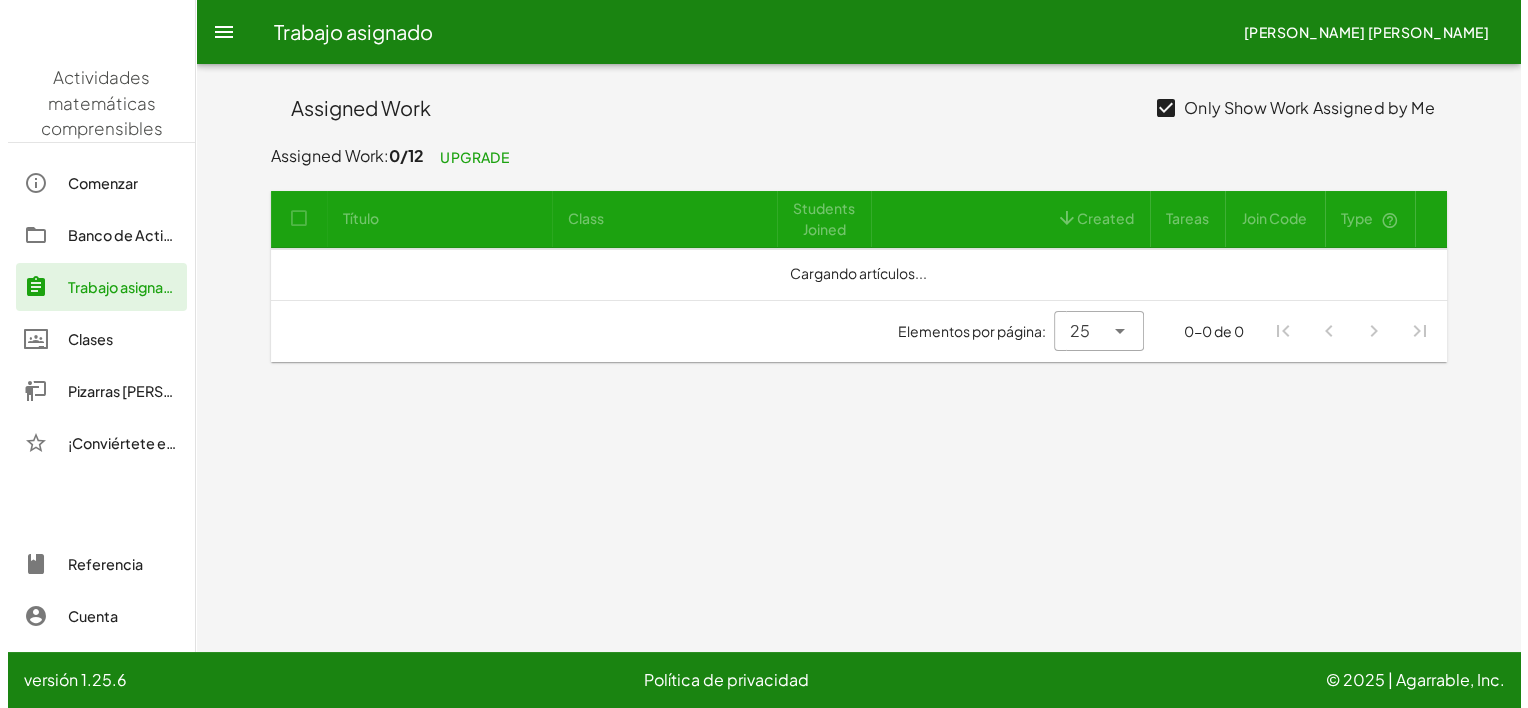 scroll, scrollTop: 0, scrollLeft: 0, axis: both 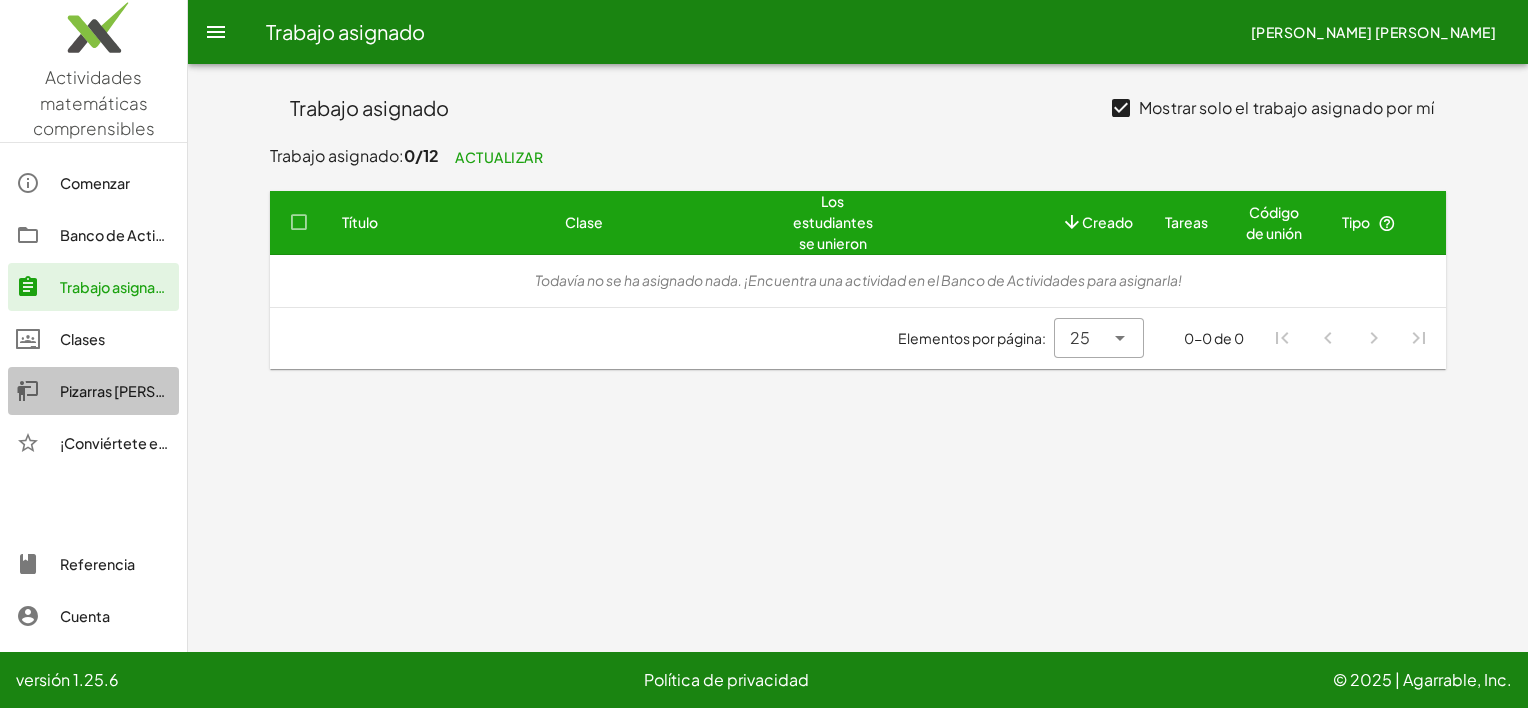 click on "Pizarras blancas" 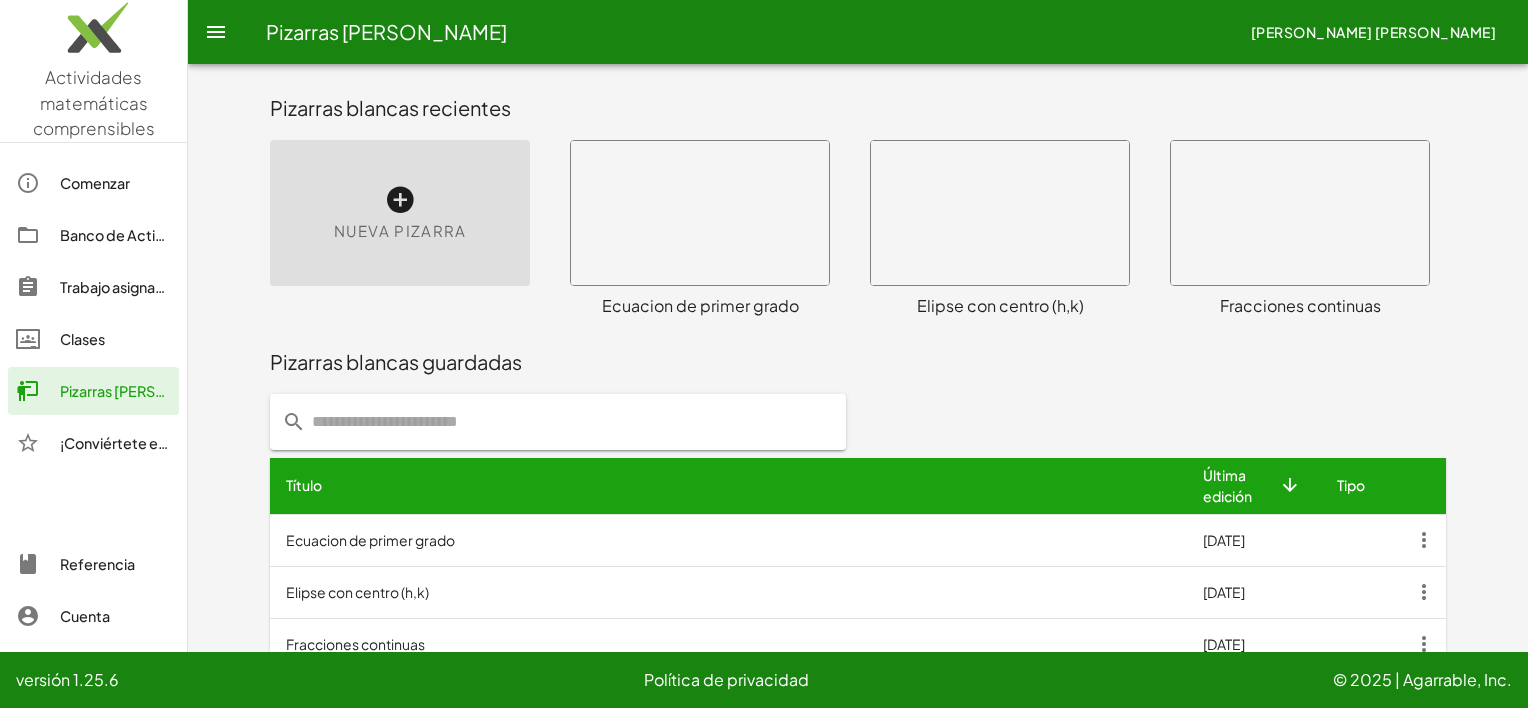 click at bounding box center [400, 200] 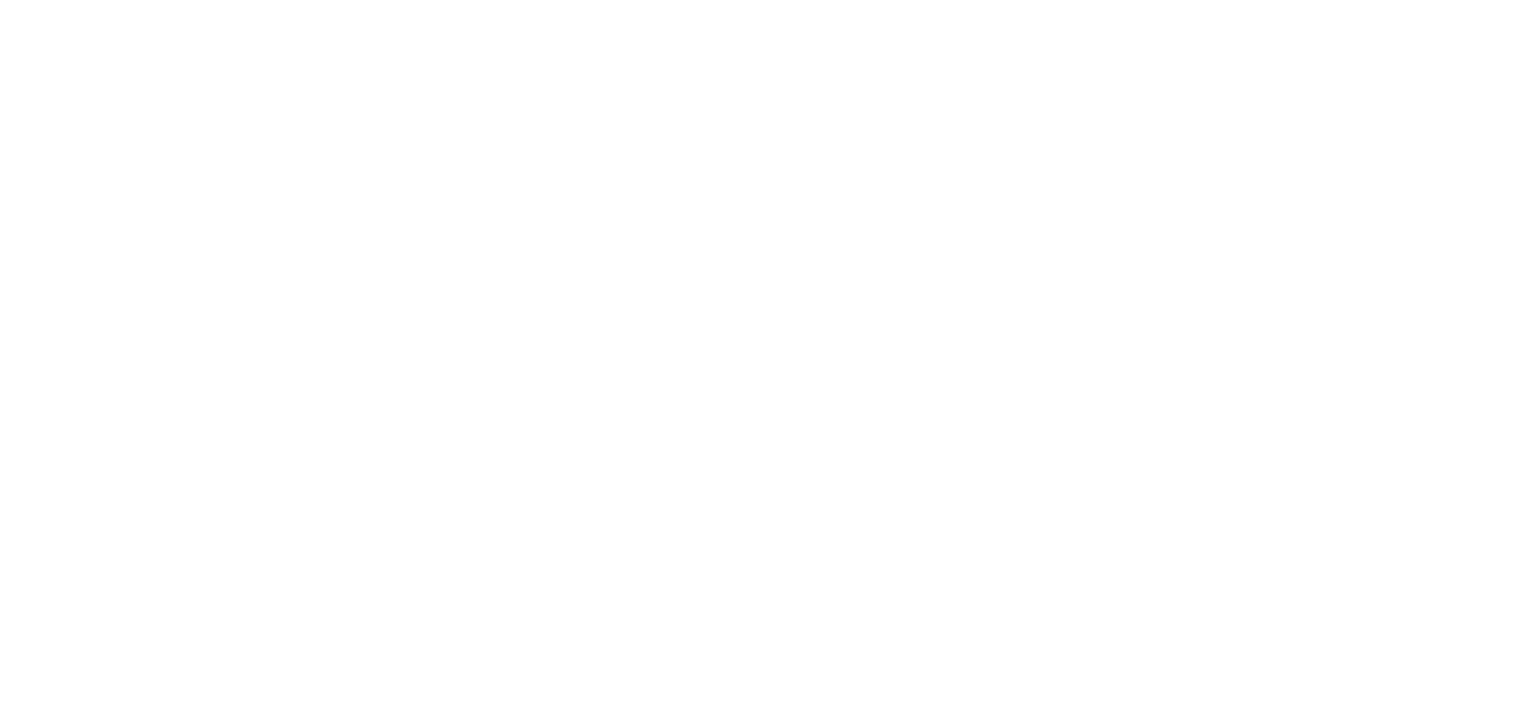 scroll, scrollTop: 0, scrollLeft: 0, axis: both 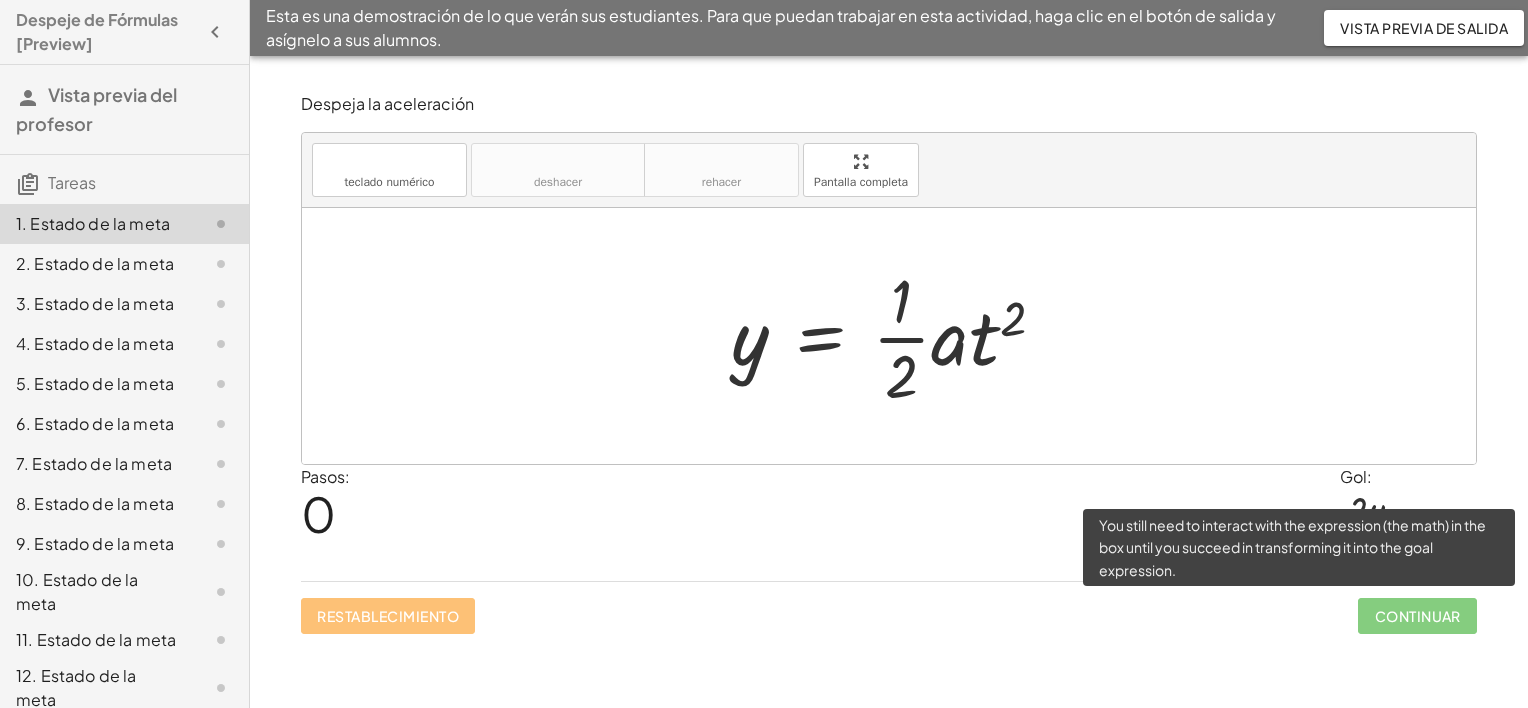 click on "Continuar" 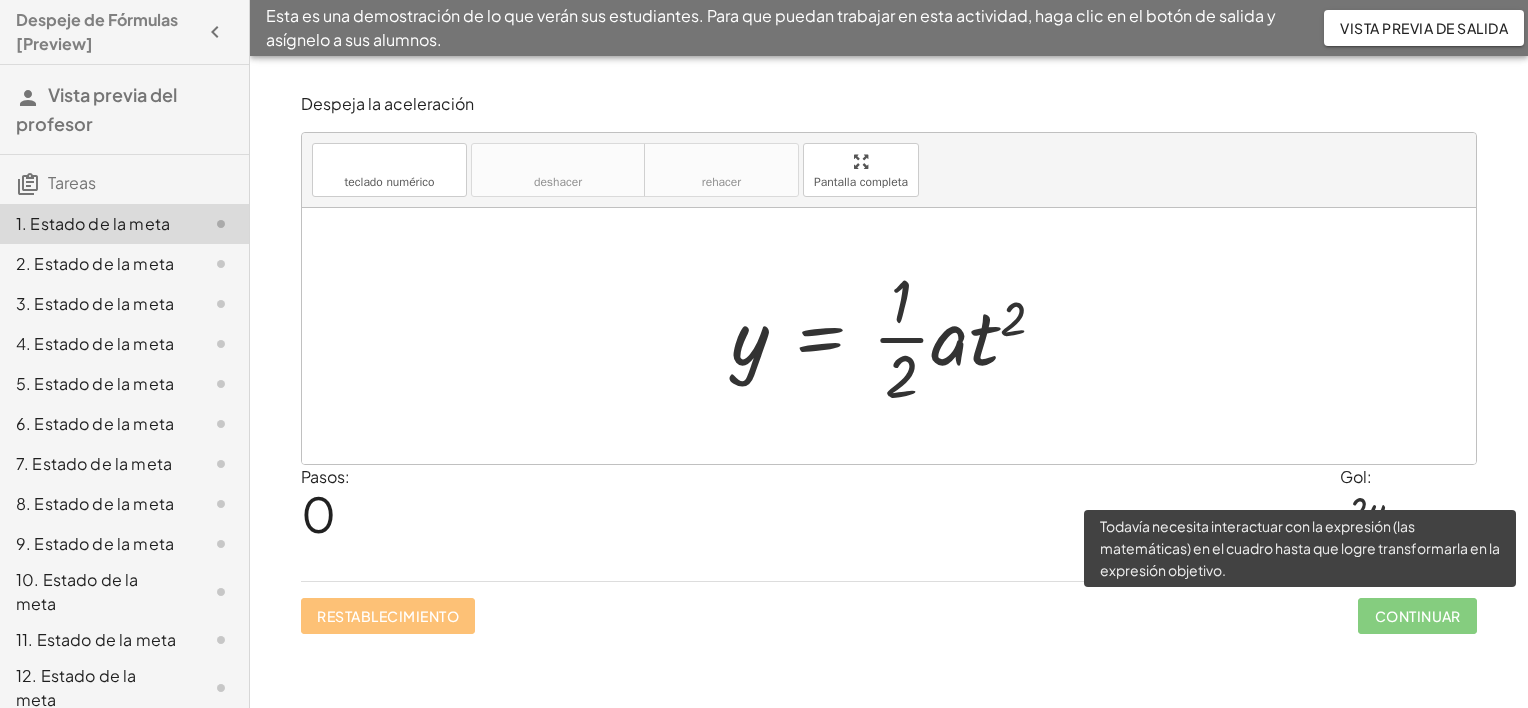 click on "Continuar" 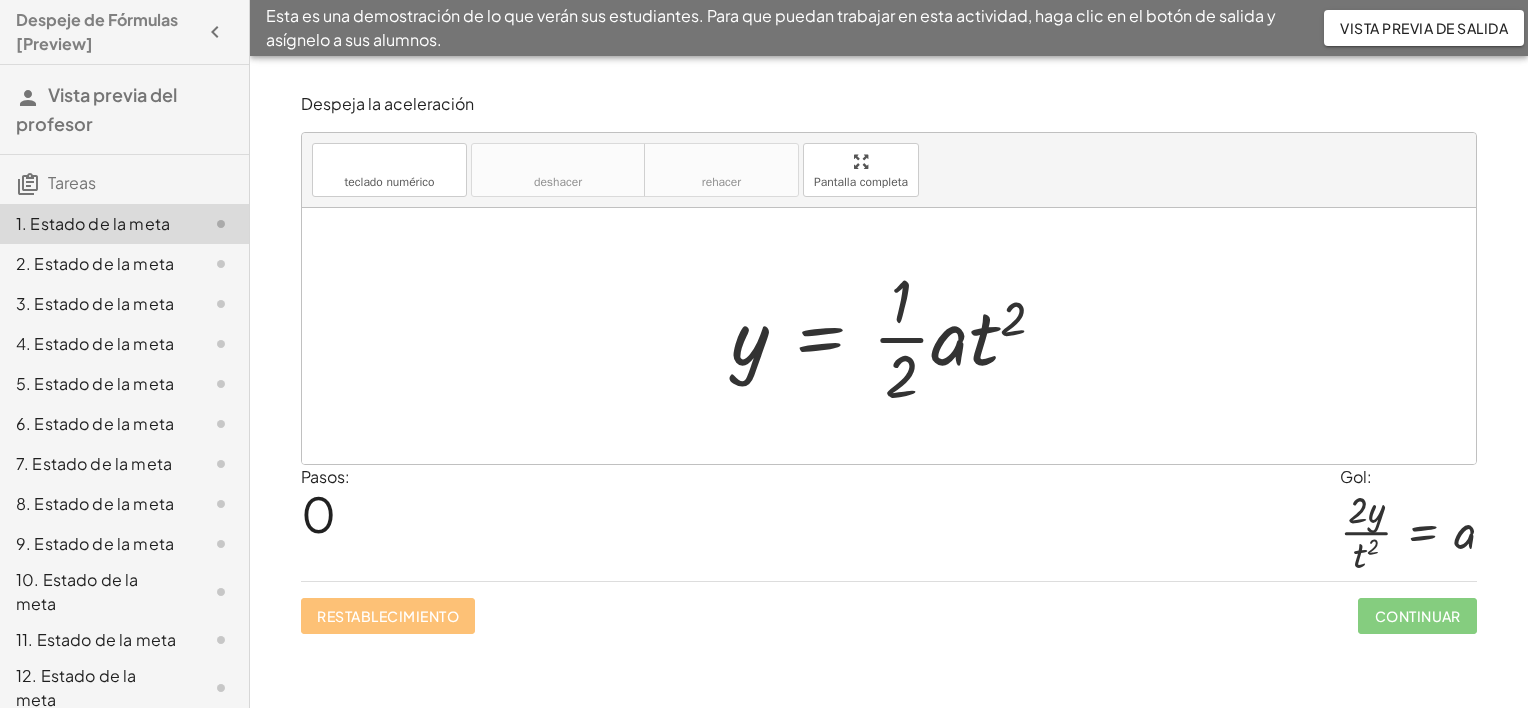 click on "Restablecimiento   Continuar" at bounding box center [889, 607] 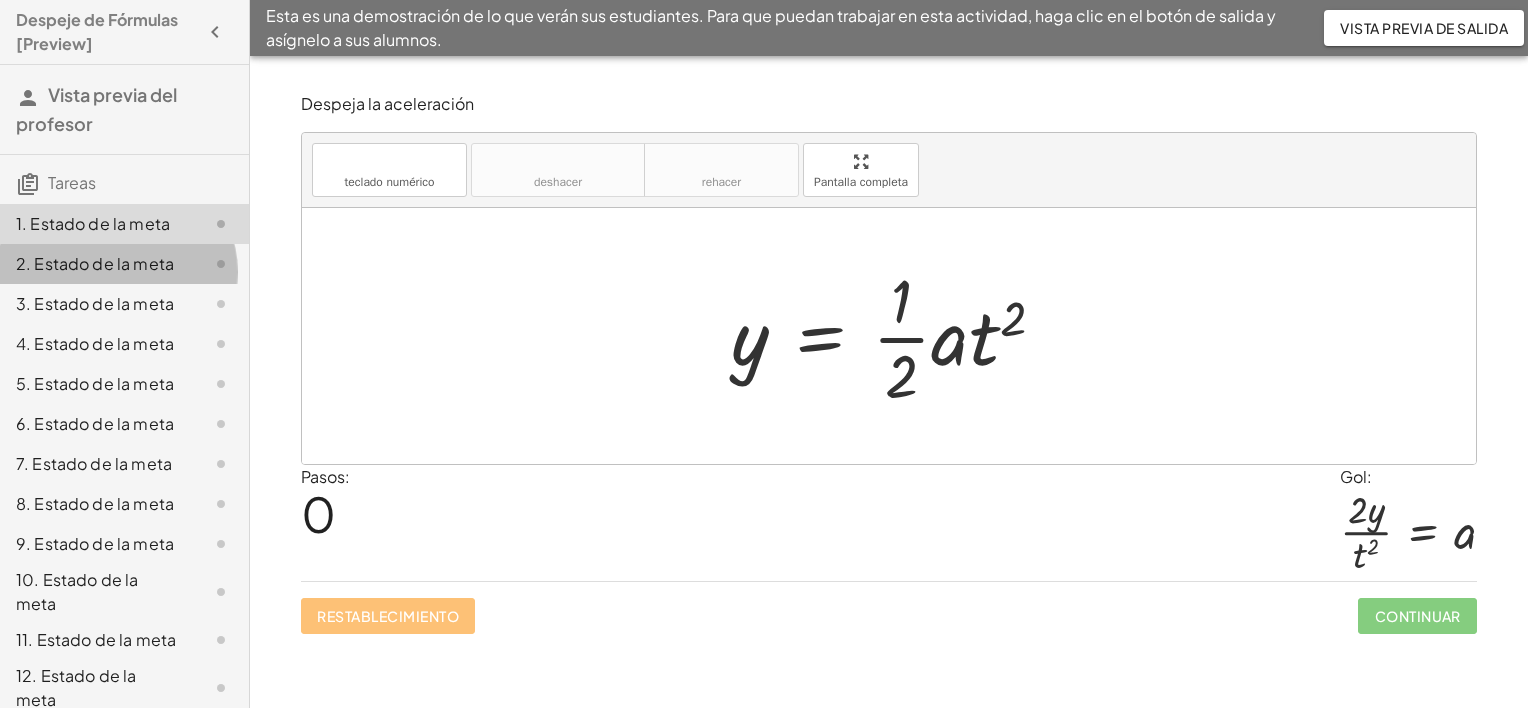 click on "2. Estado de la meta" 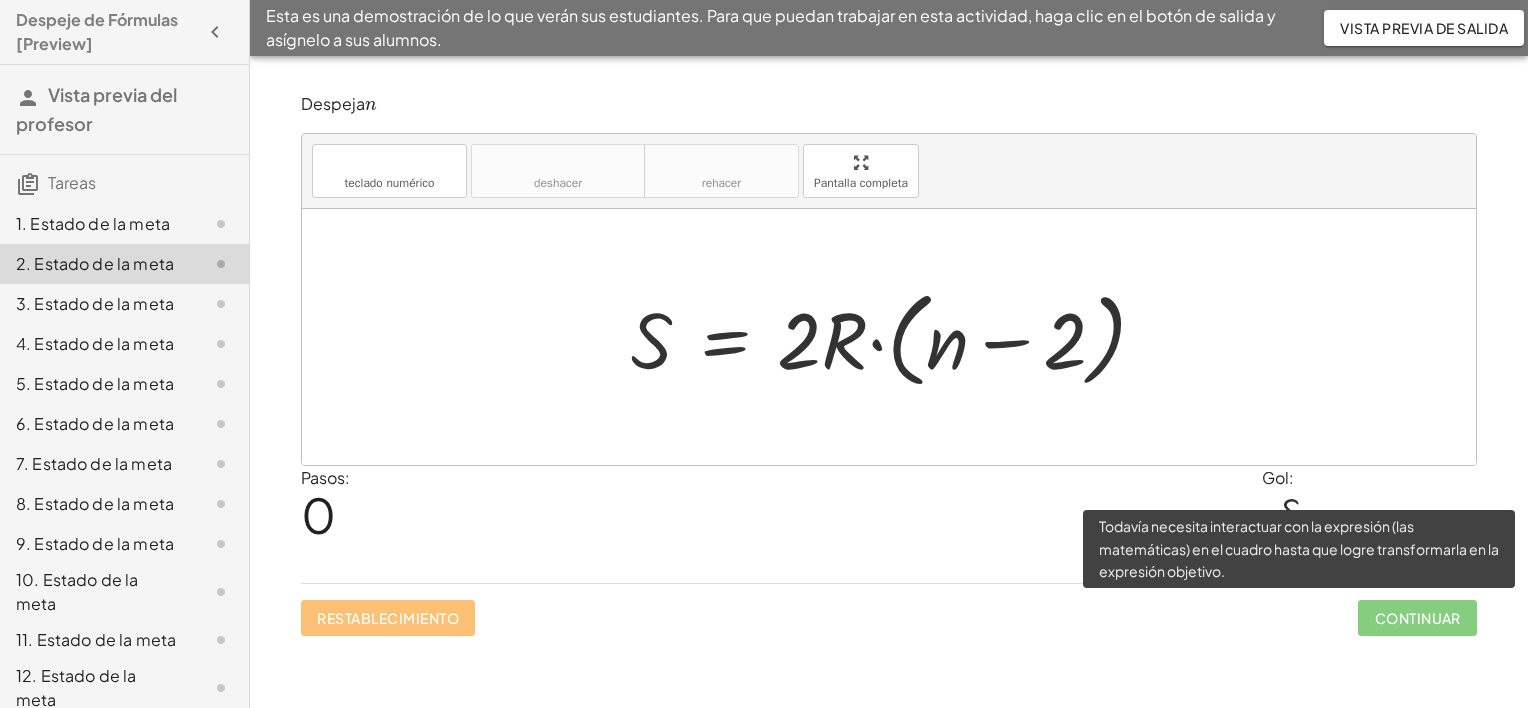 click on "Continuar" 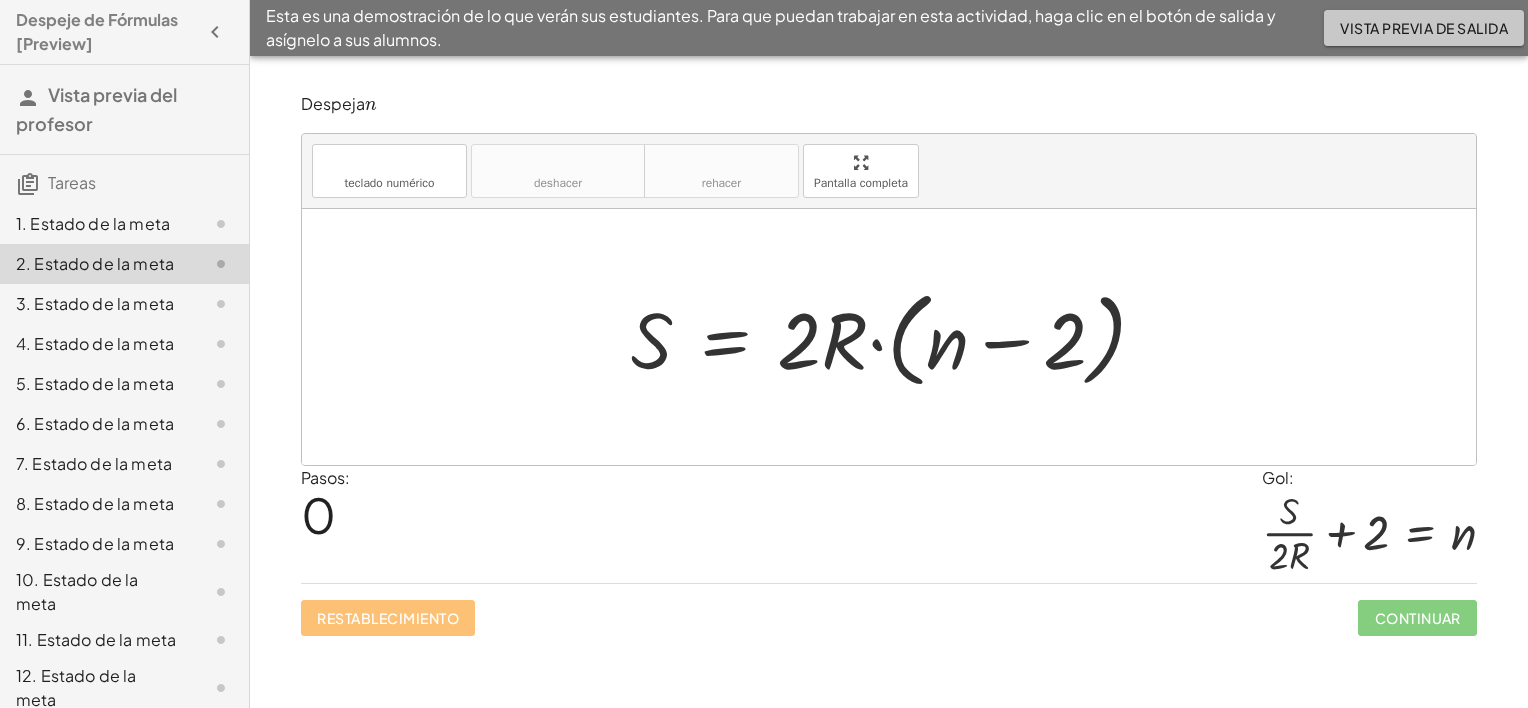 click on "Vista previa de salida" 